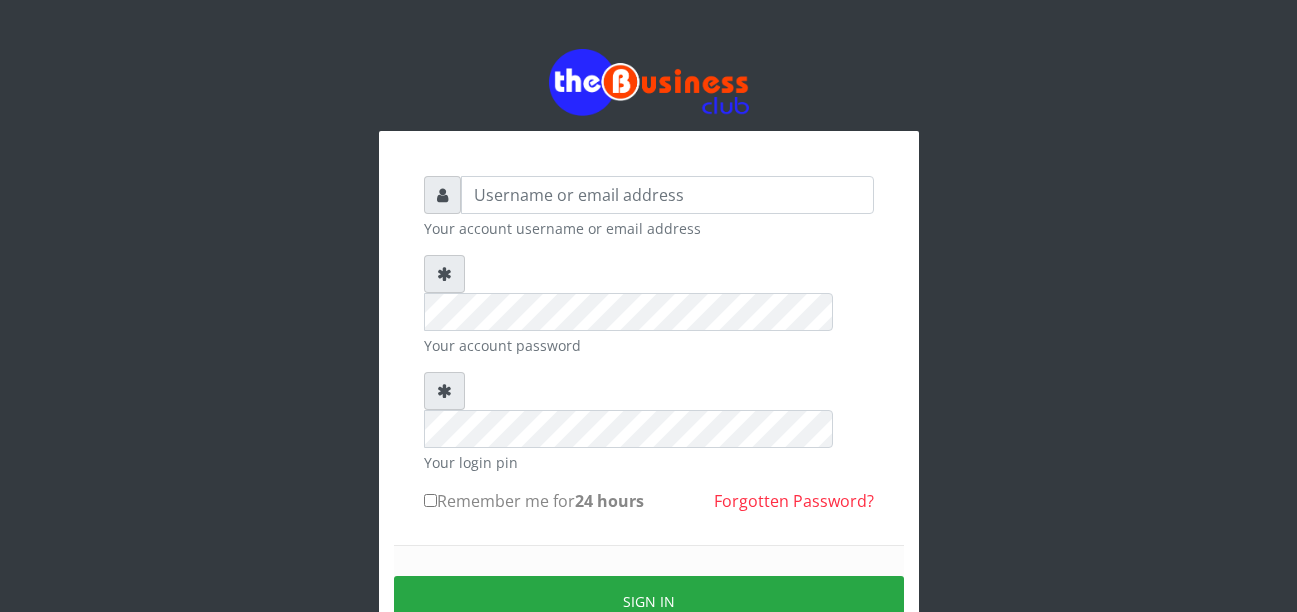 scroll, scrollTop: 0, scrollLeft: 0, axis: both 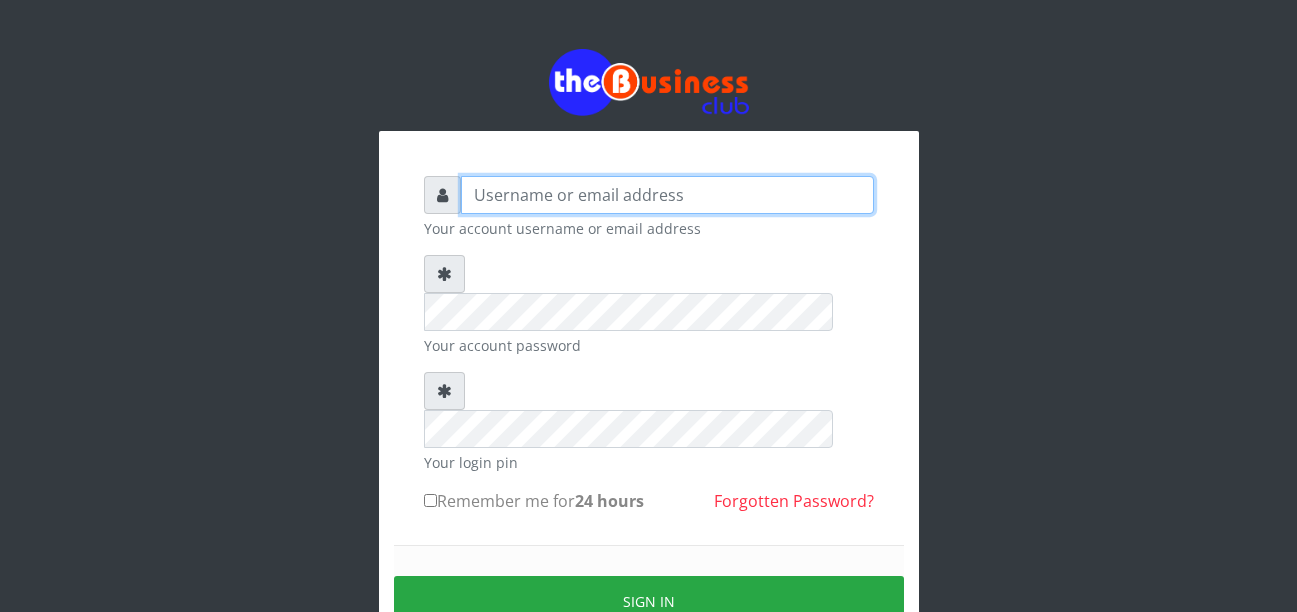 click at bounding box center (667, 195) 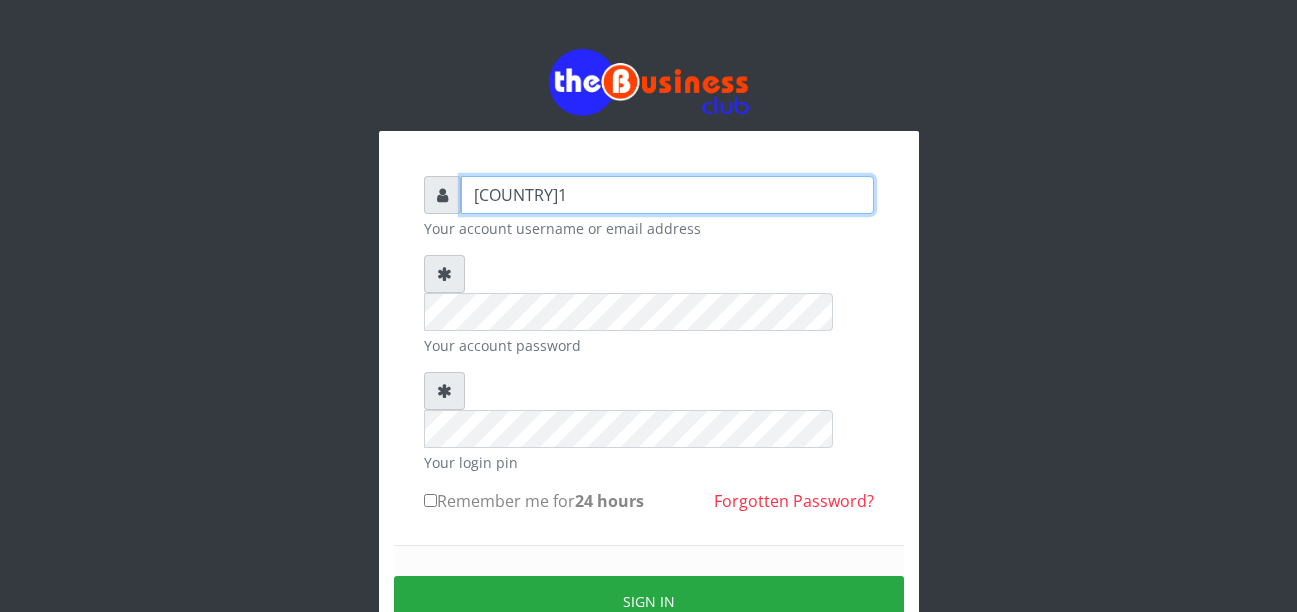 type on "[COUNTRY]1" 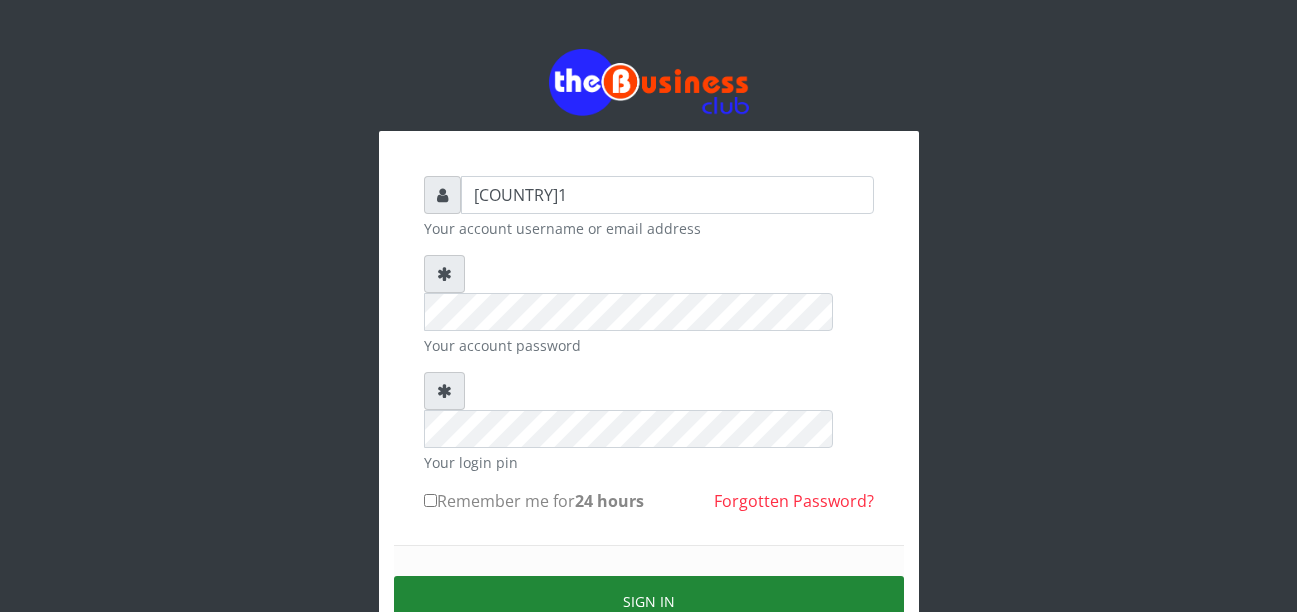 click on "Sign in" at bounding box center [649, 601] 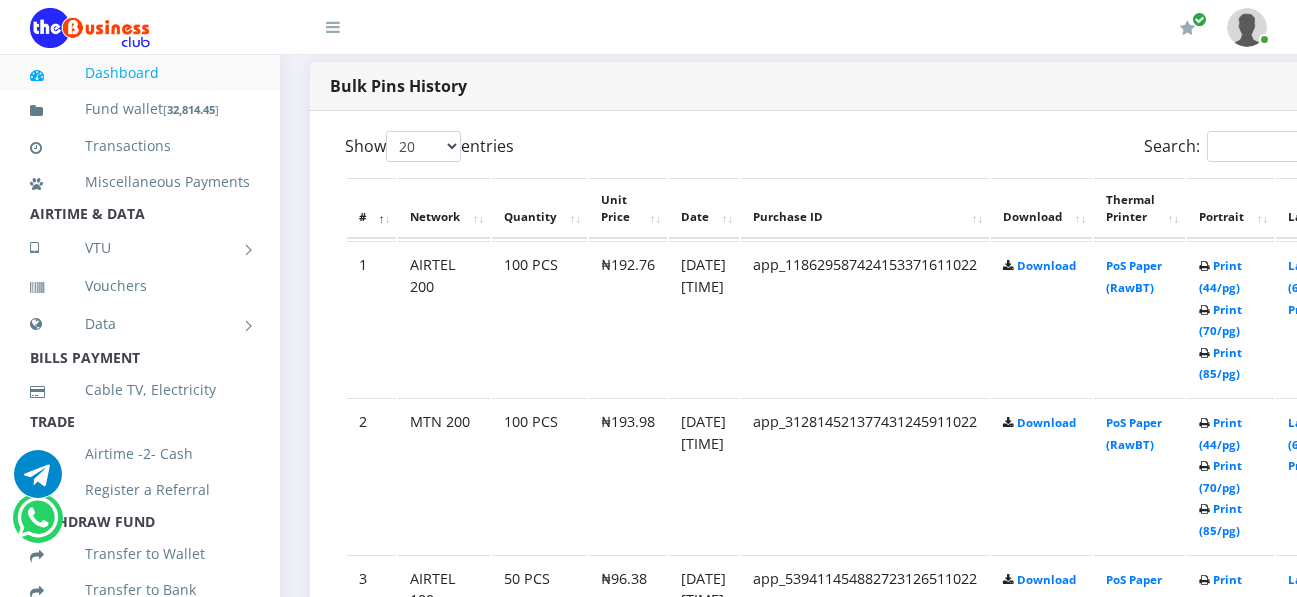 scroll, scrollTop: 1040, scrollLeft: 0, axis: vertical 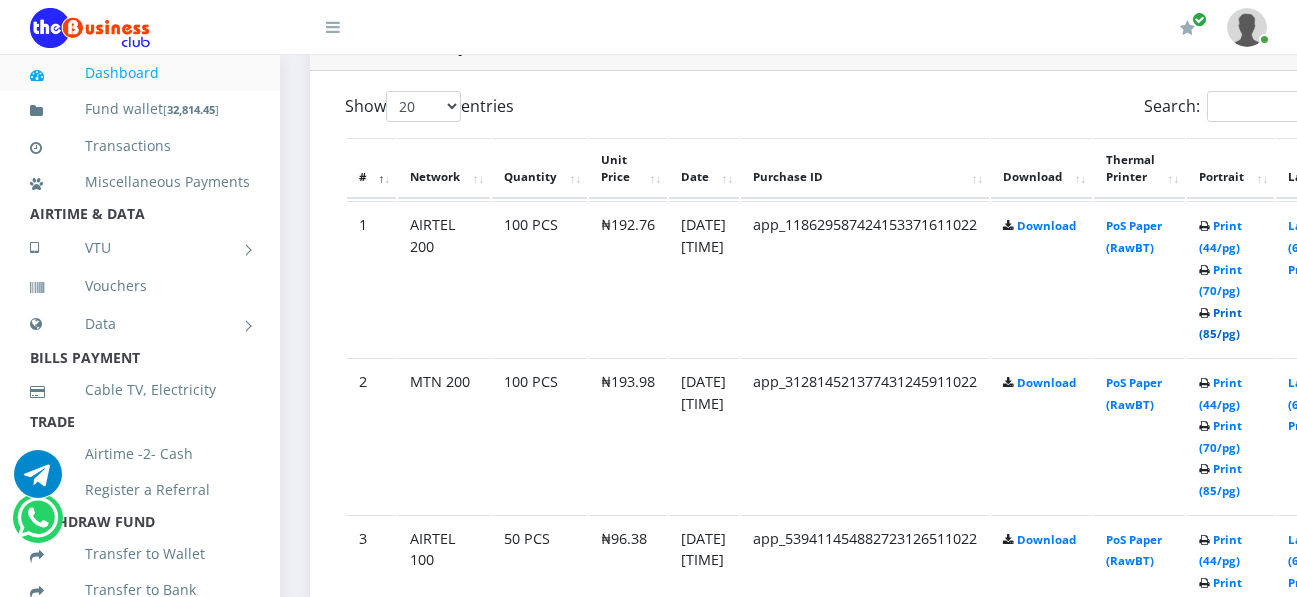 click on "Print (85/pg)" at bounding box center [1220, 323] 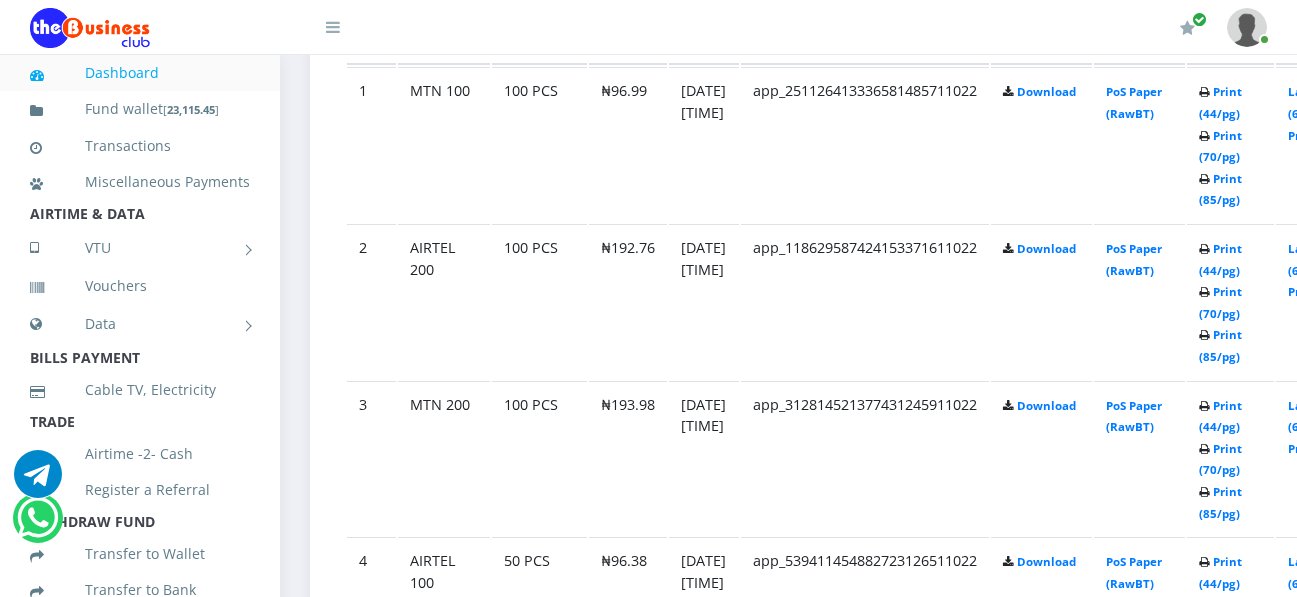 scroll, scrollTop: 0, scrollLeft: 0, axis: both 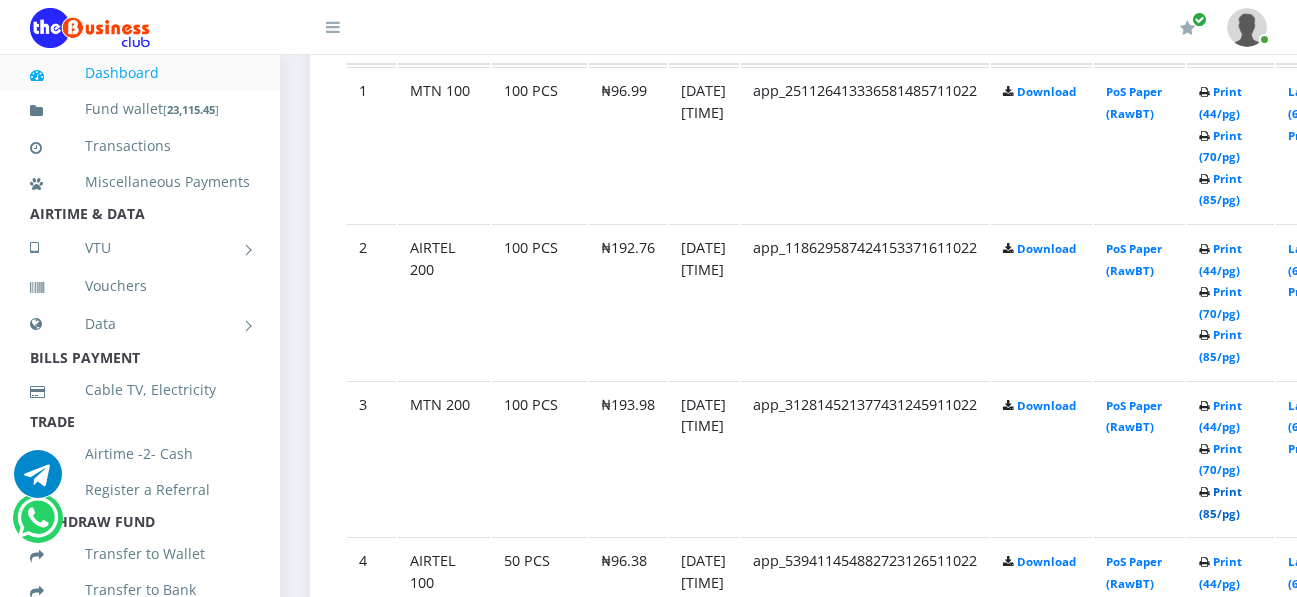 click on "Print (85/pg)" at bounding box center (1220, 502) 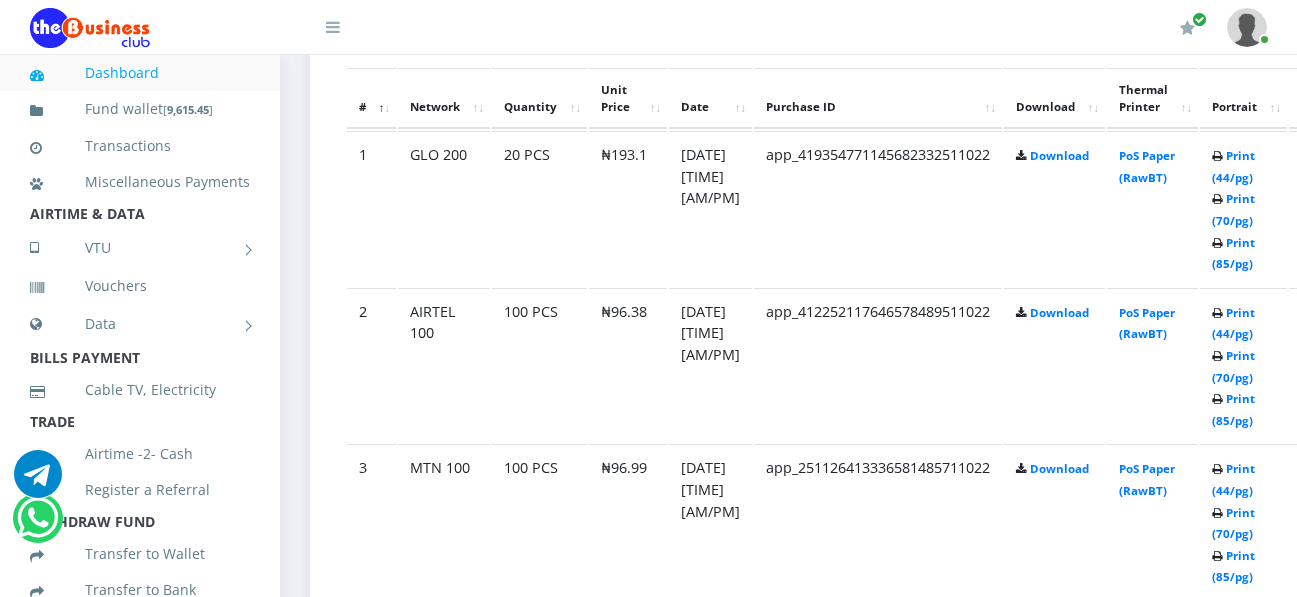 scroll, scrollTop: 1196, scrollLeft: 0, axis: vertical 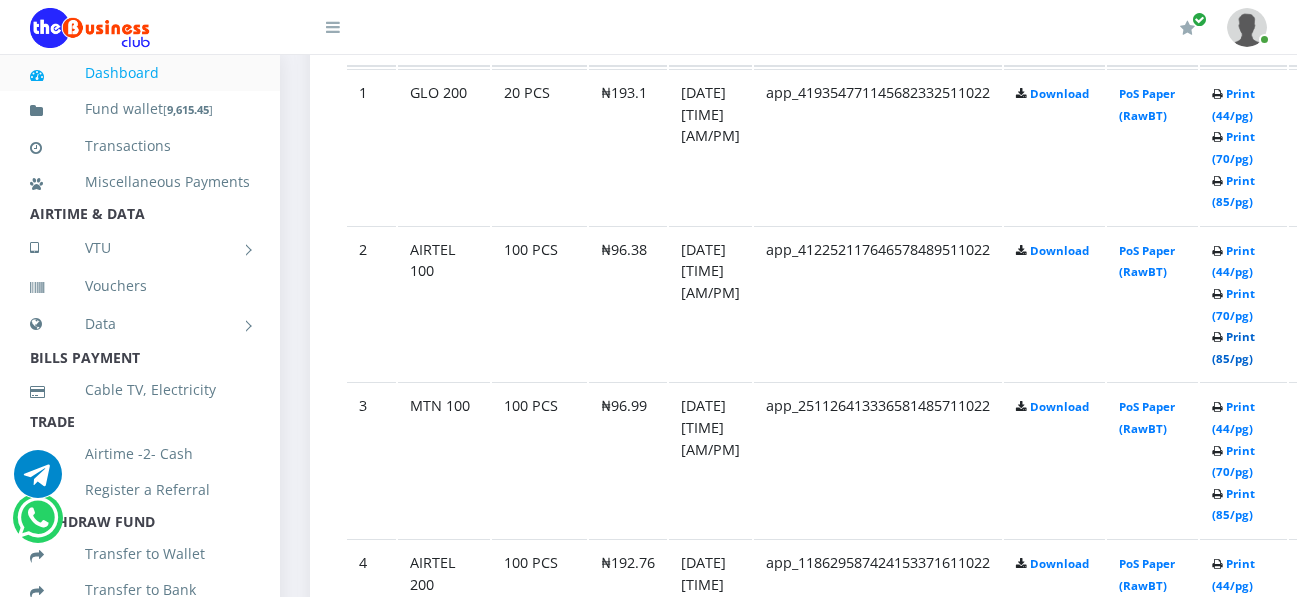 click on "Print (85/pg)" at bounding box center [1233, 347] 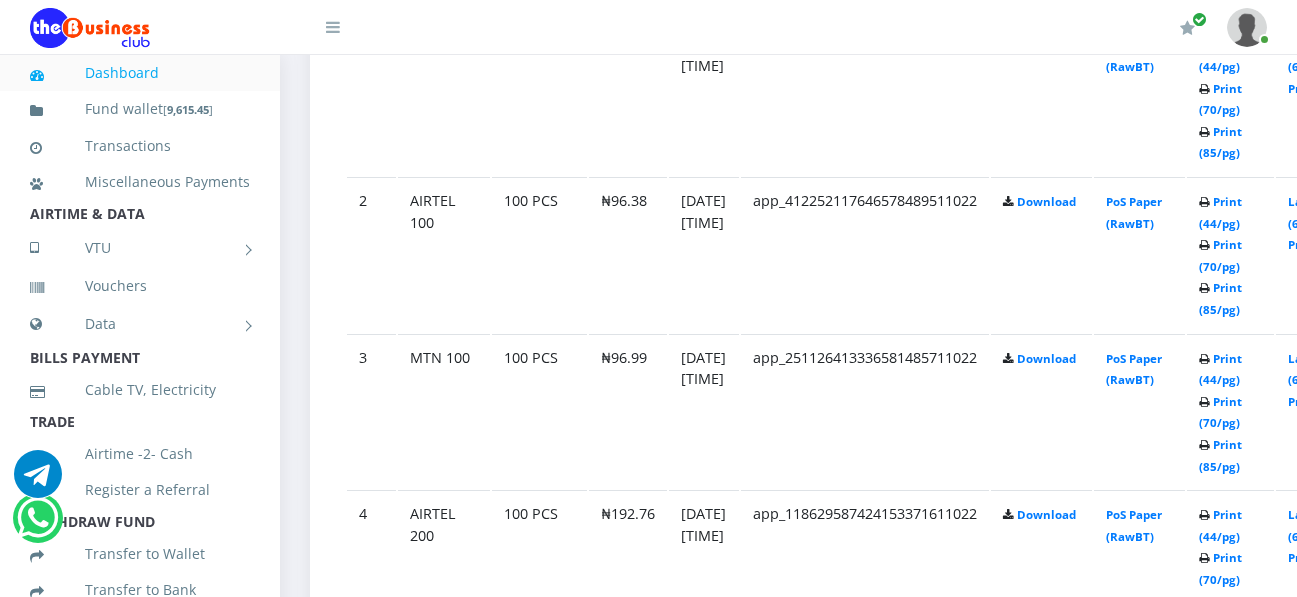 scroll, scrollTop: 0, scrollLeft: 0, axis: both 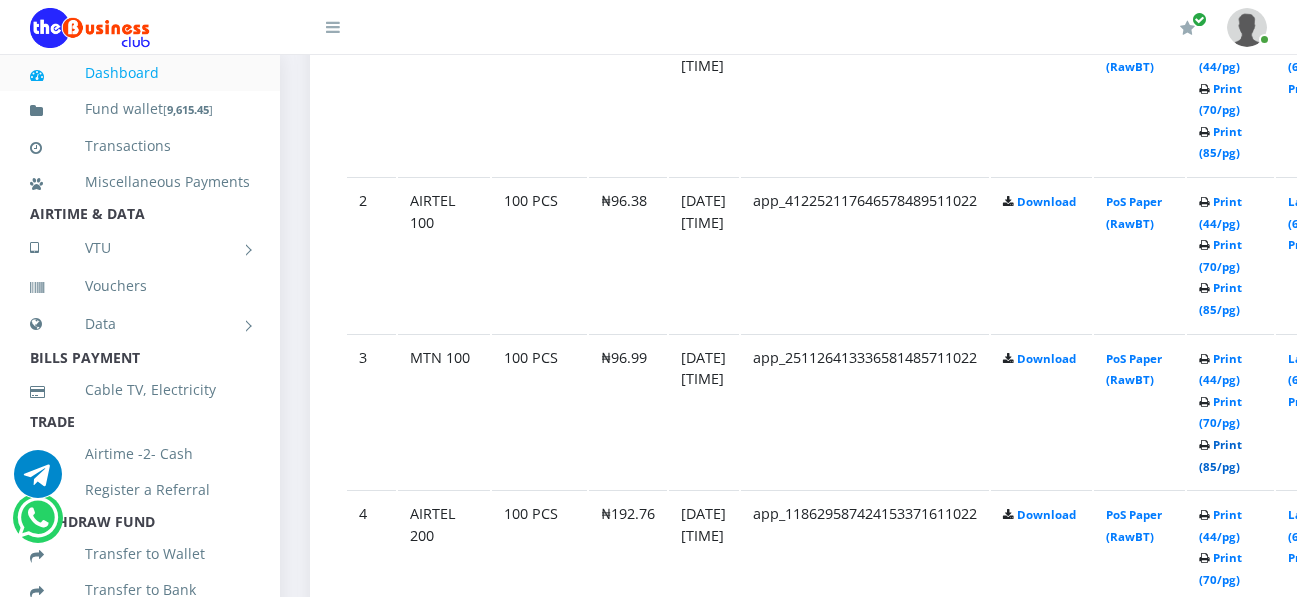 click on "Print (85/pg)" at bounding box center (1220, 455) 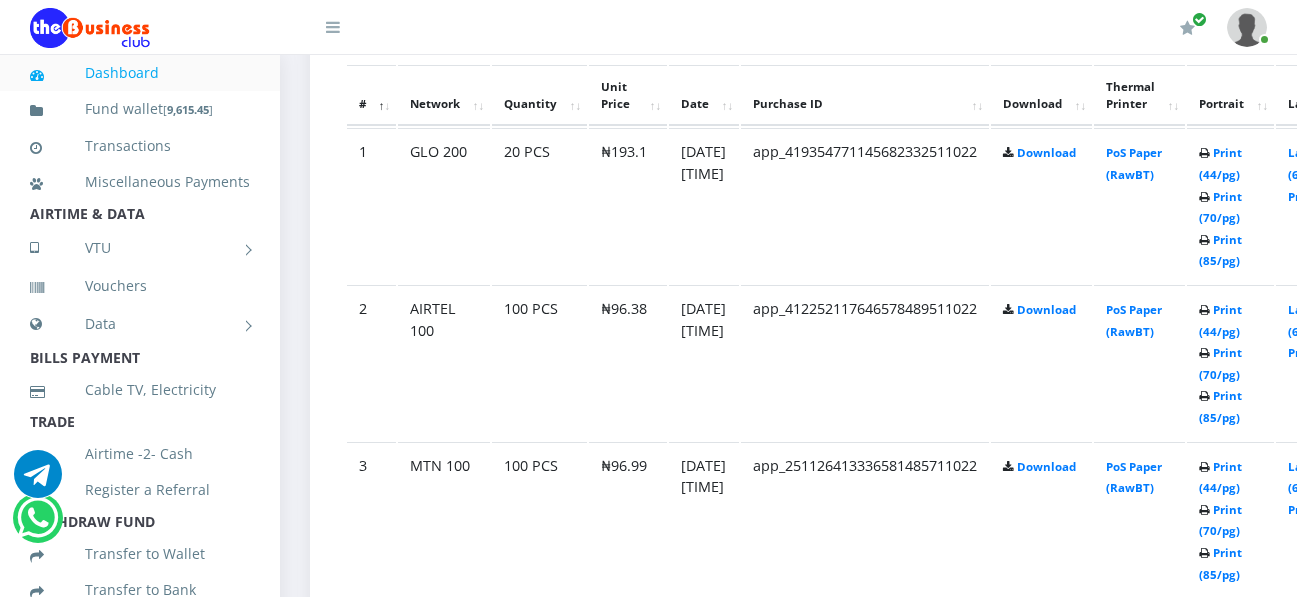 scroll, scrollTop: 0, scrollLeft: 0, axis: both 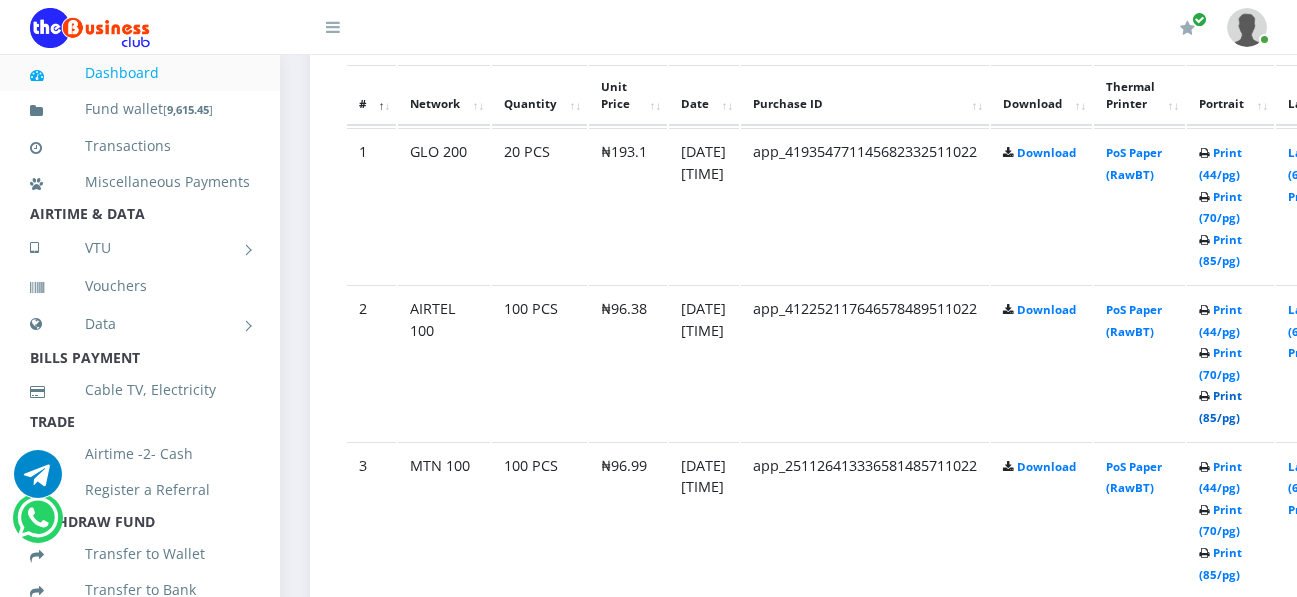 click on "Print (85/pg)" at bounding box center (1220, 406) 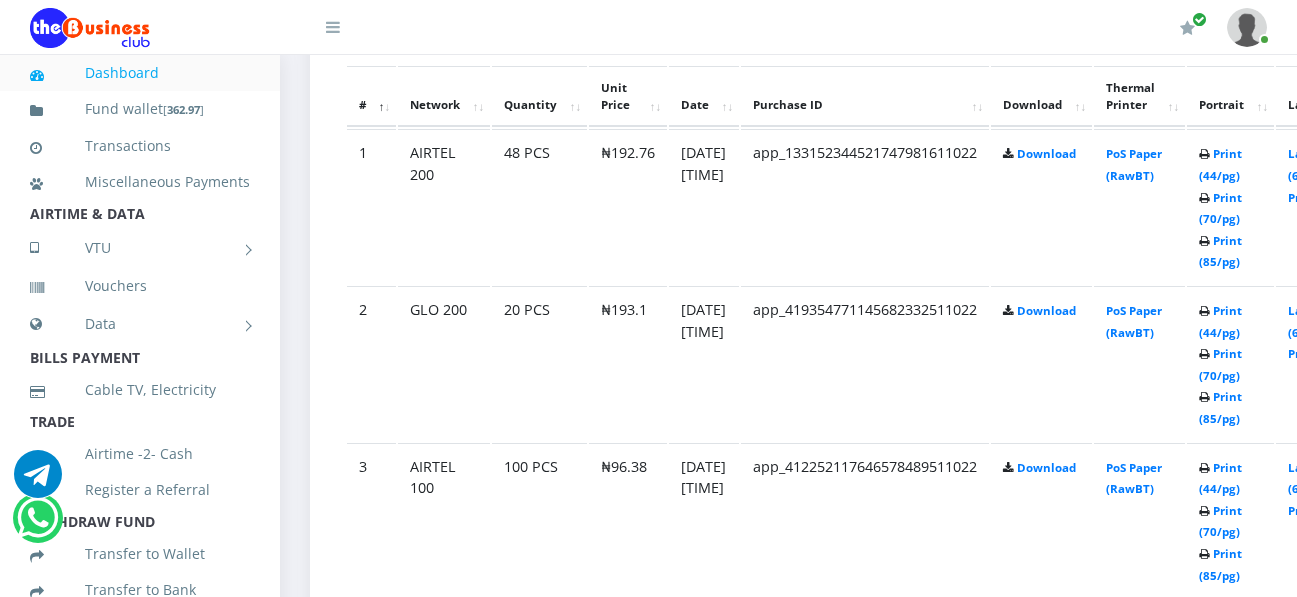 scroll, scrollTop: 1196, scrollLeft: 0, axis: vertical 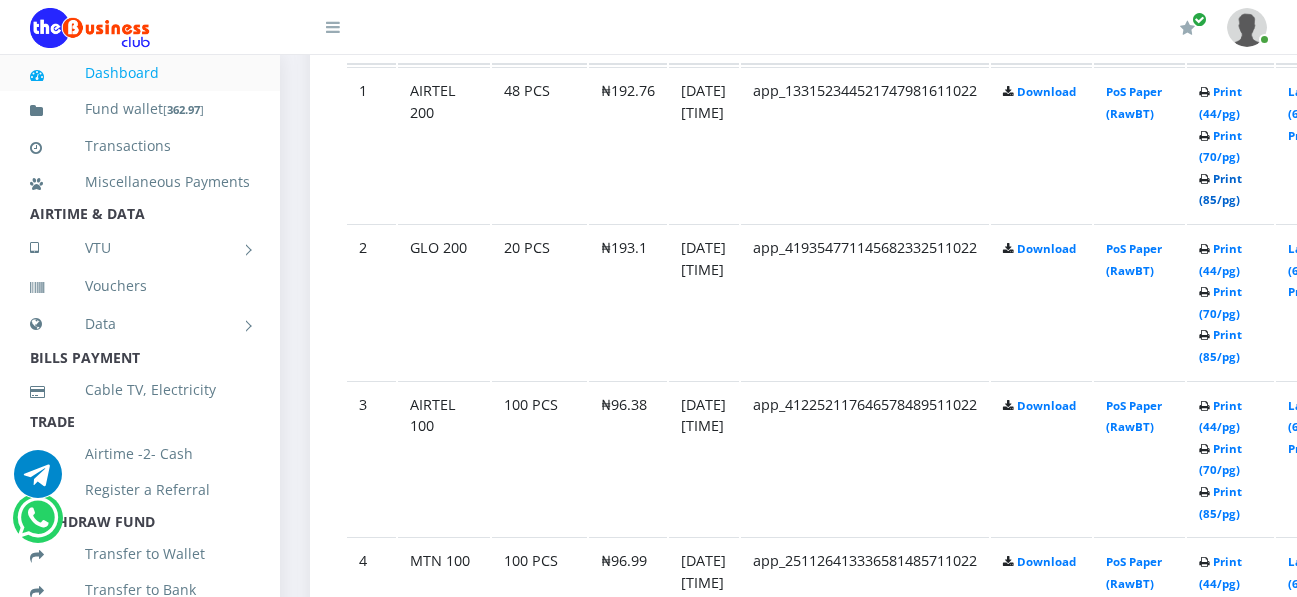 click on "Print (85/pg)" at bounding box center (1220, 189) 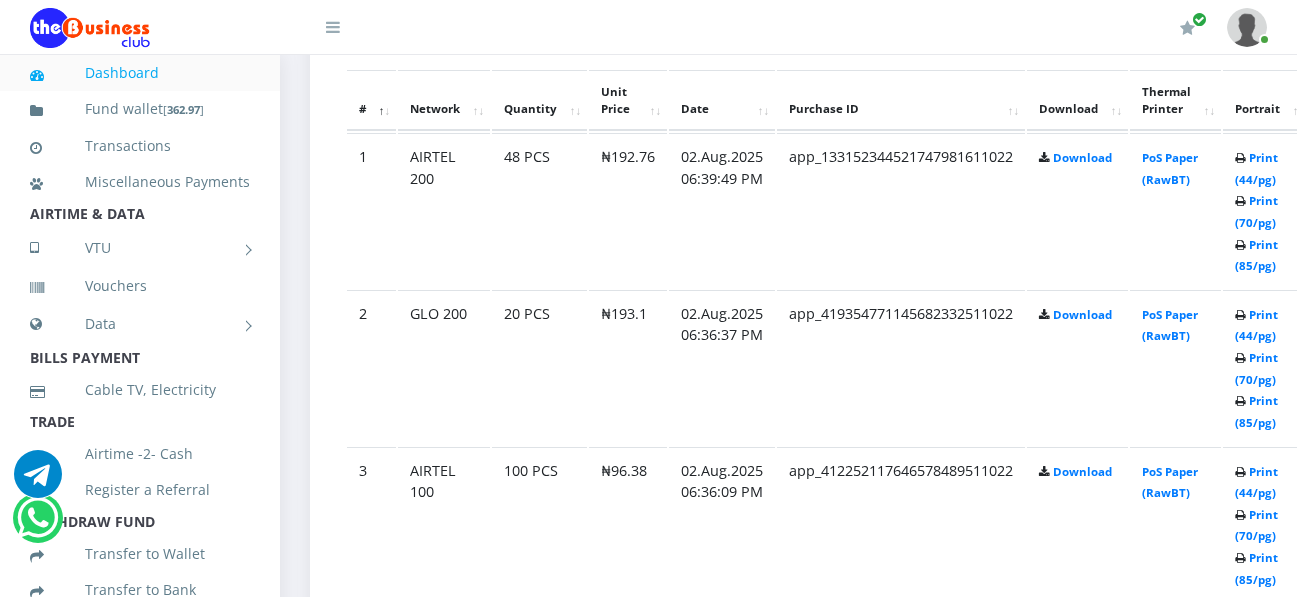 scroll, scrollTop: 1196, scrollLeft: 0, axis: vertical 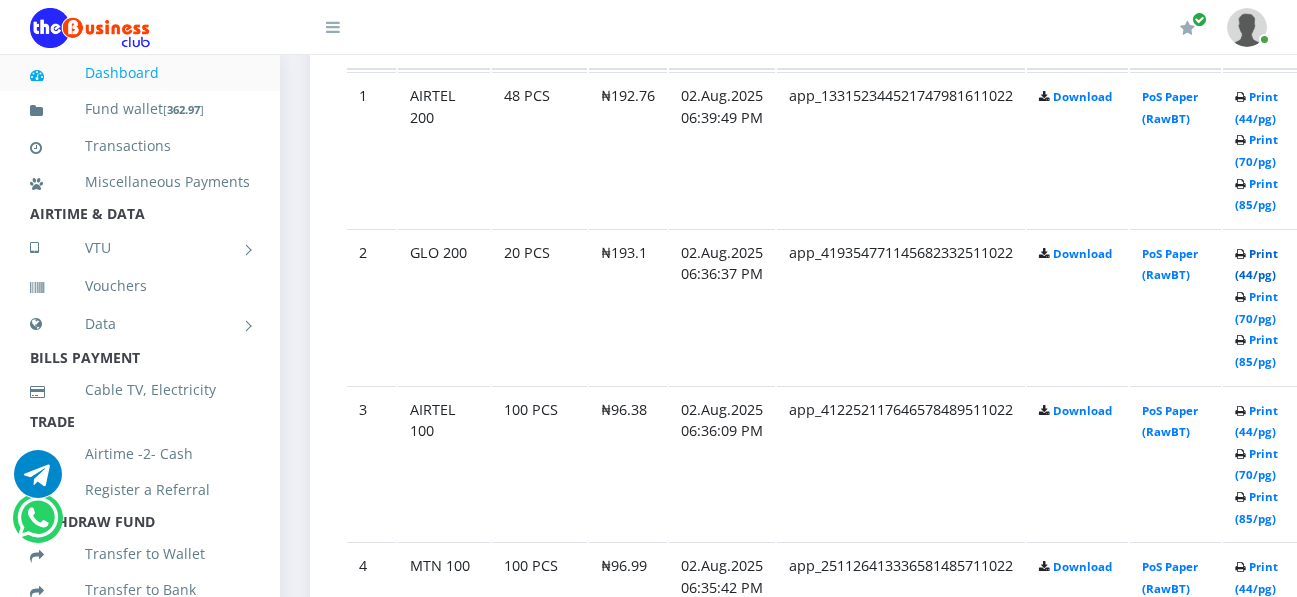 click on "Print (44/pg)" at bounding box center (1256, 264) 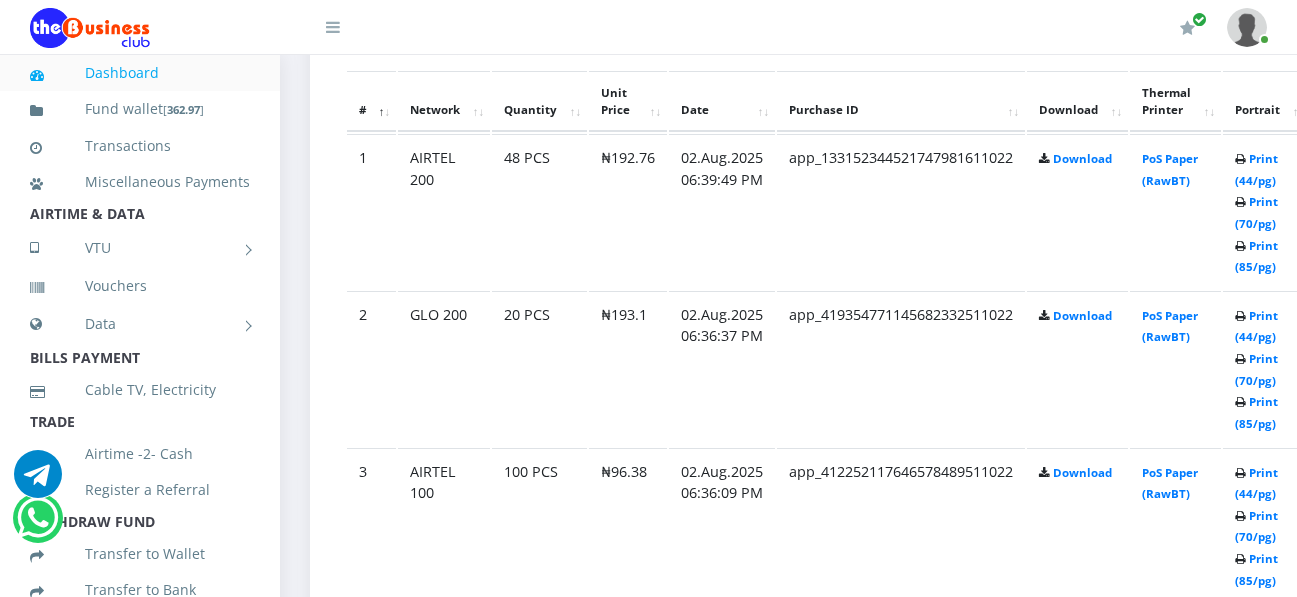 scroll, scrollTop: 1196, scrollLeft: 0, axis: vertical 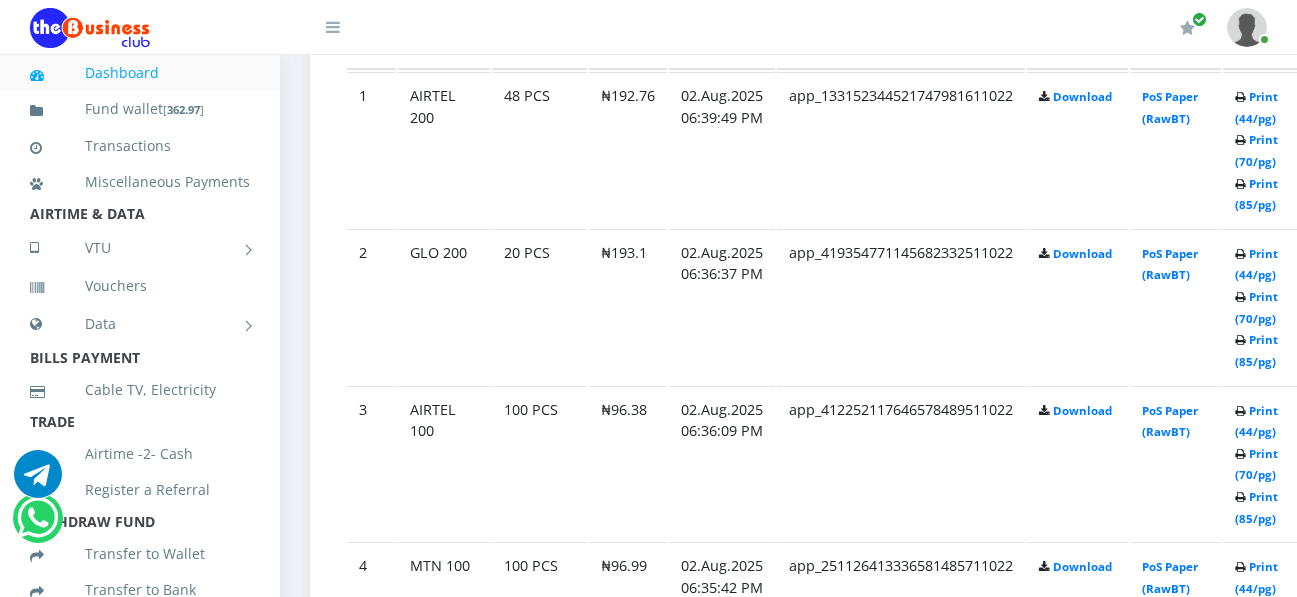 click at bounding box center (1247, 27) 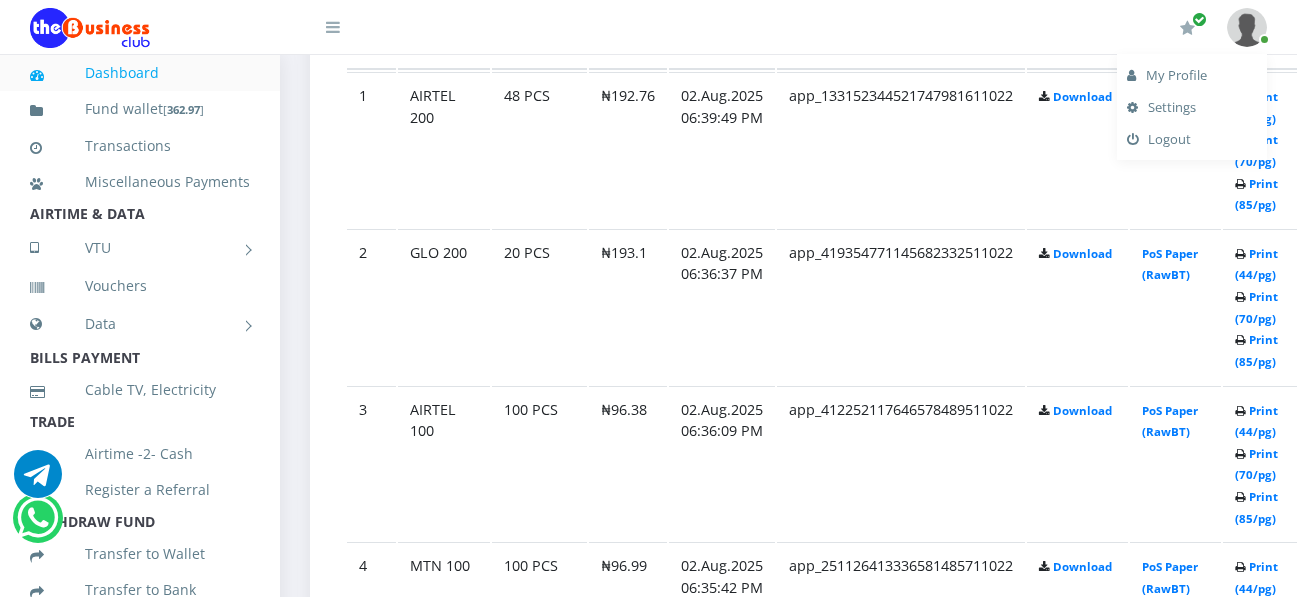 click on "Logout" at bounding box center (1192, 139) 